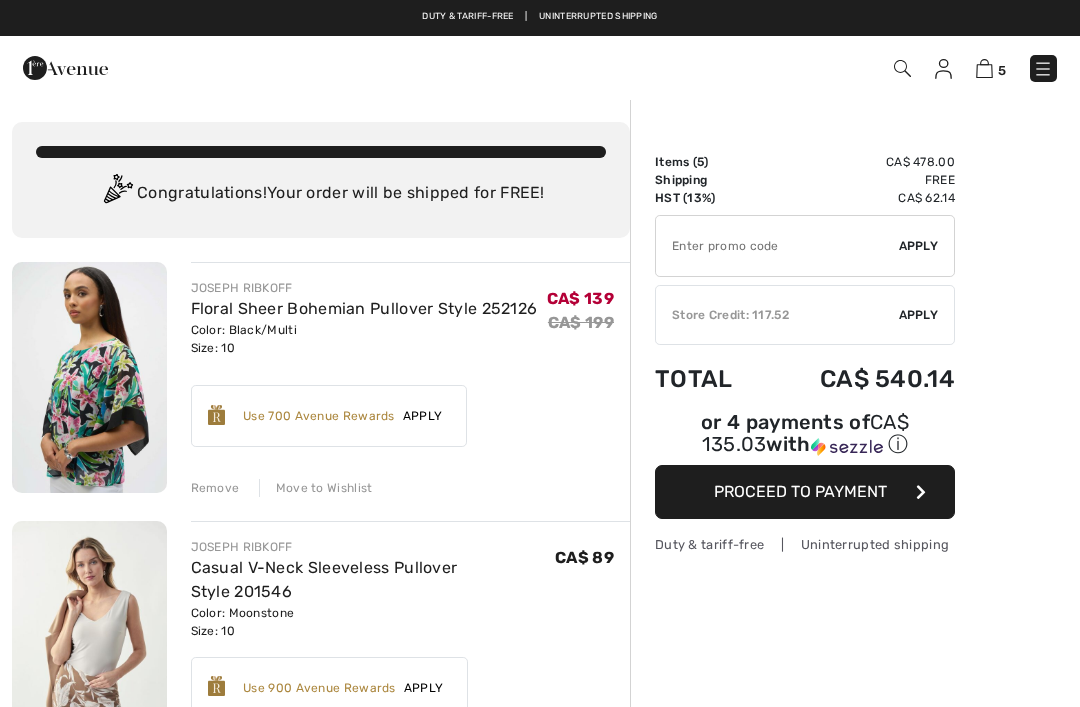 scroll, scrollTop: 0, scrollLeft: 0, axis: both 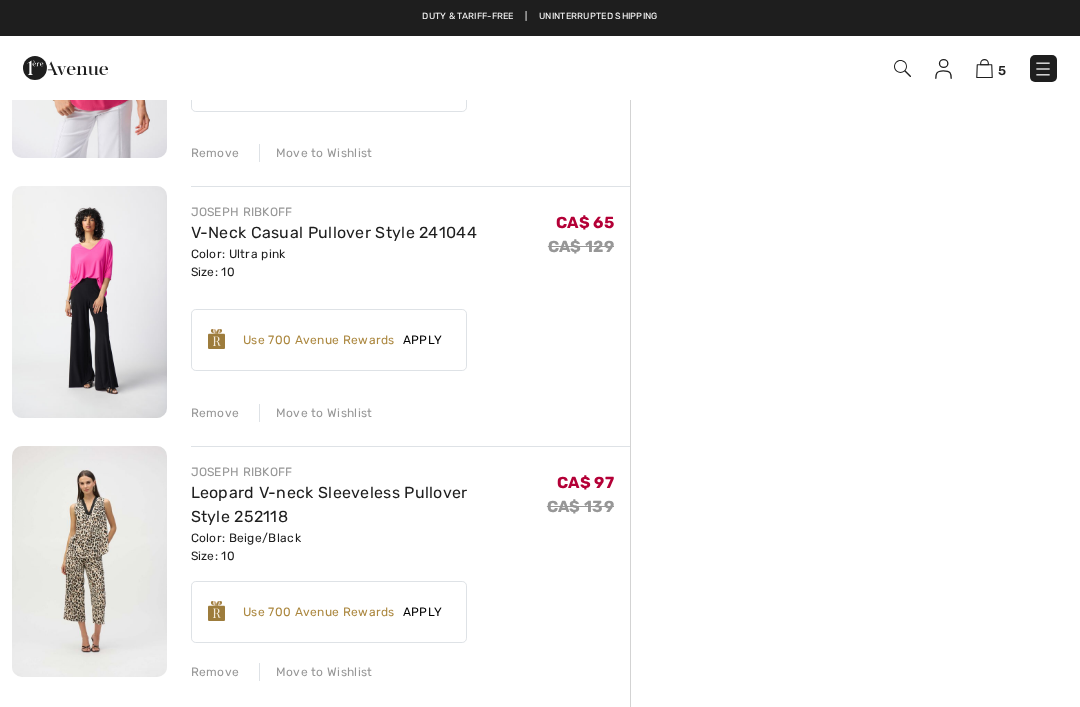 click at bounding box center (89, 301) 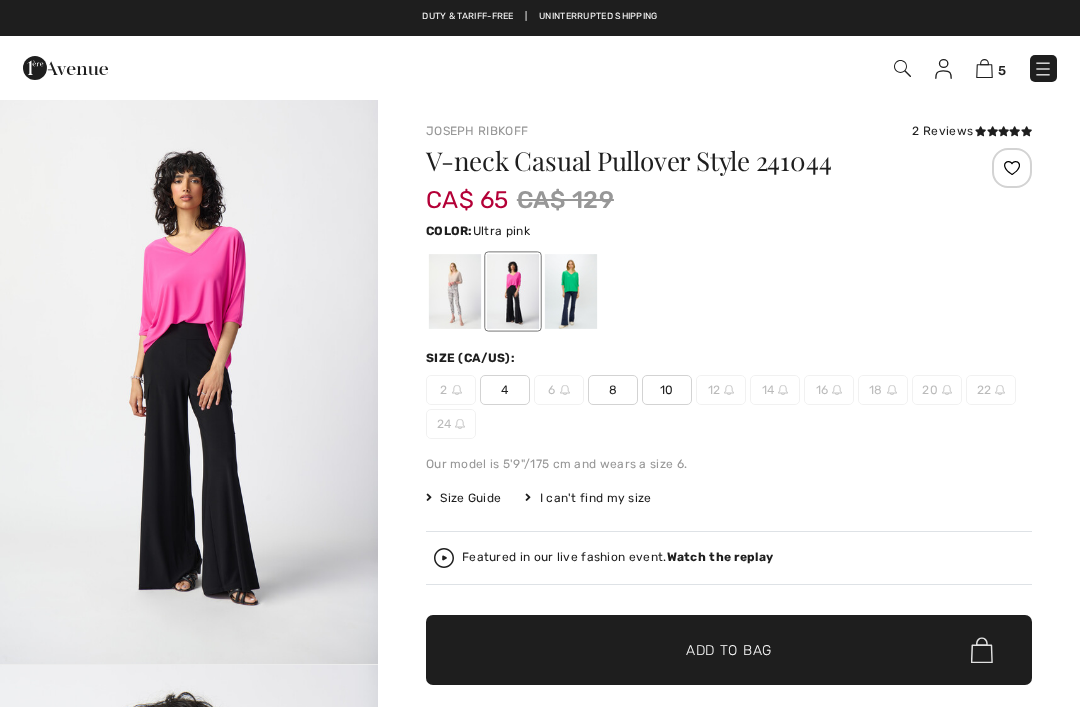 scroll, scrollTop: 0, scrollLeft: 0, axis: both 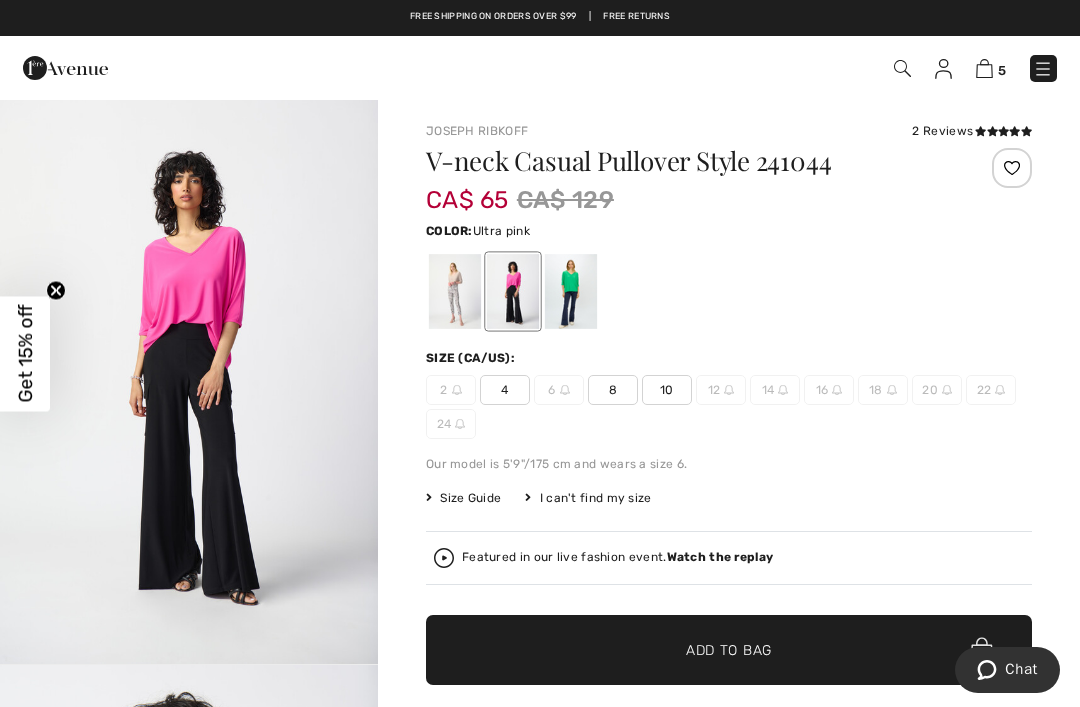 click at bounding box center [984, 68] 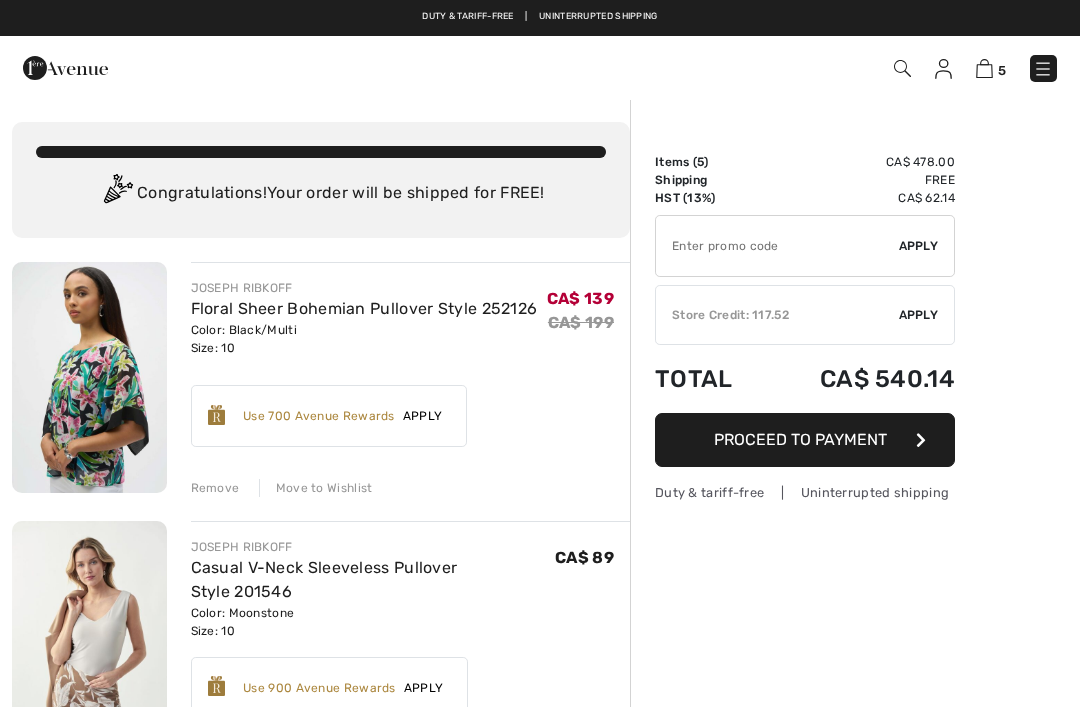 scroll, scrollTop: 0, scrollLeft: 0, axis: both 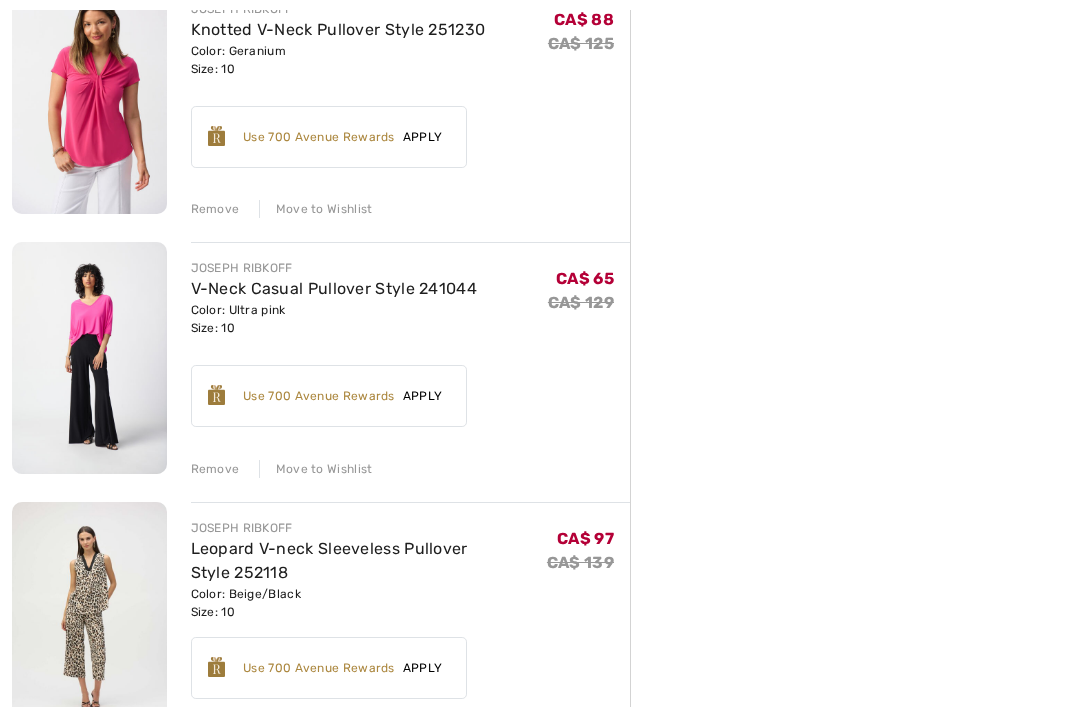 click on "Remove" at bounding box center (215, 469) 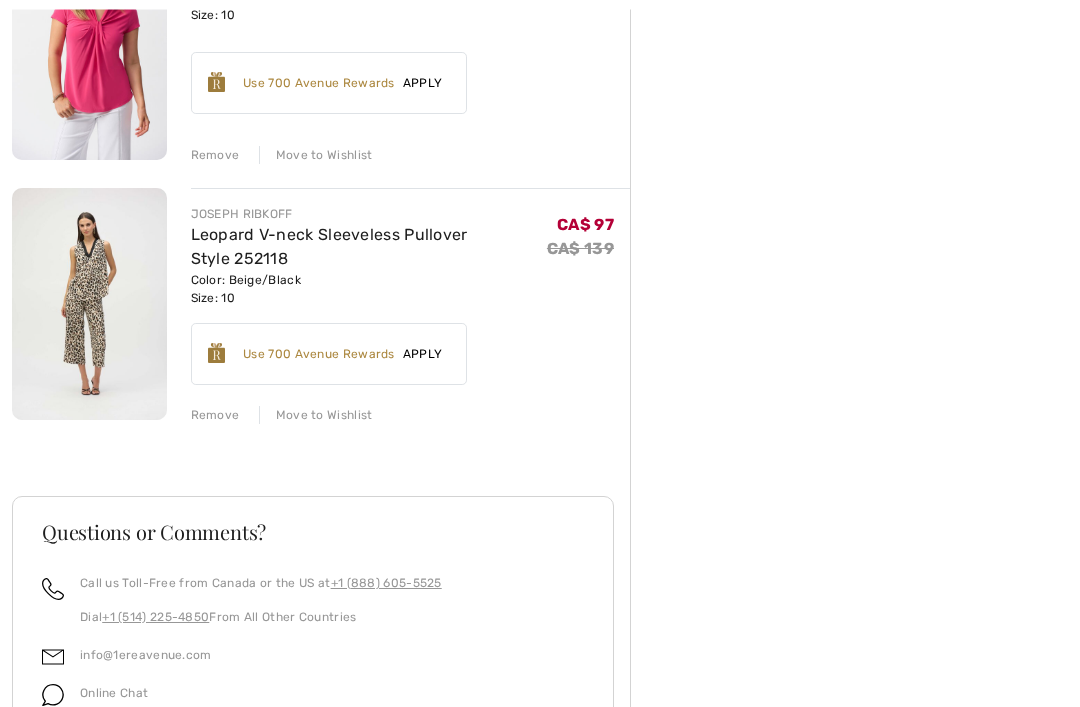 scroll, scrollTop: 852, scrollLeft: 0, axis: vertical 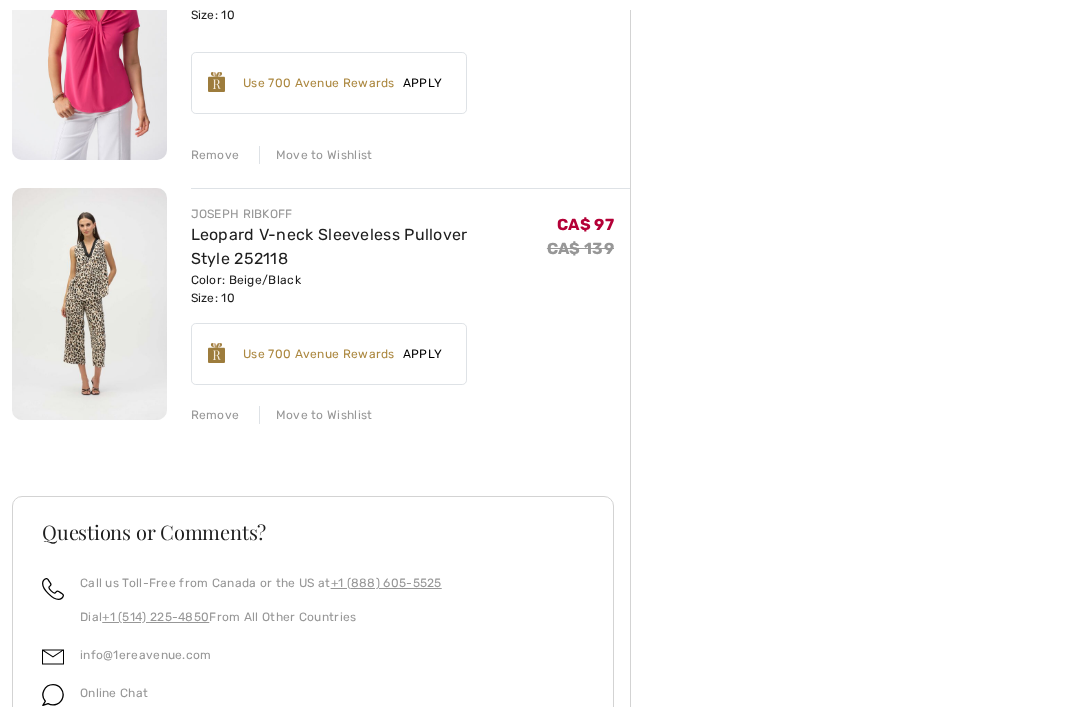 click at bounding box center (89, 303) 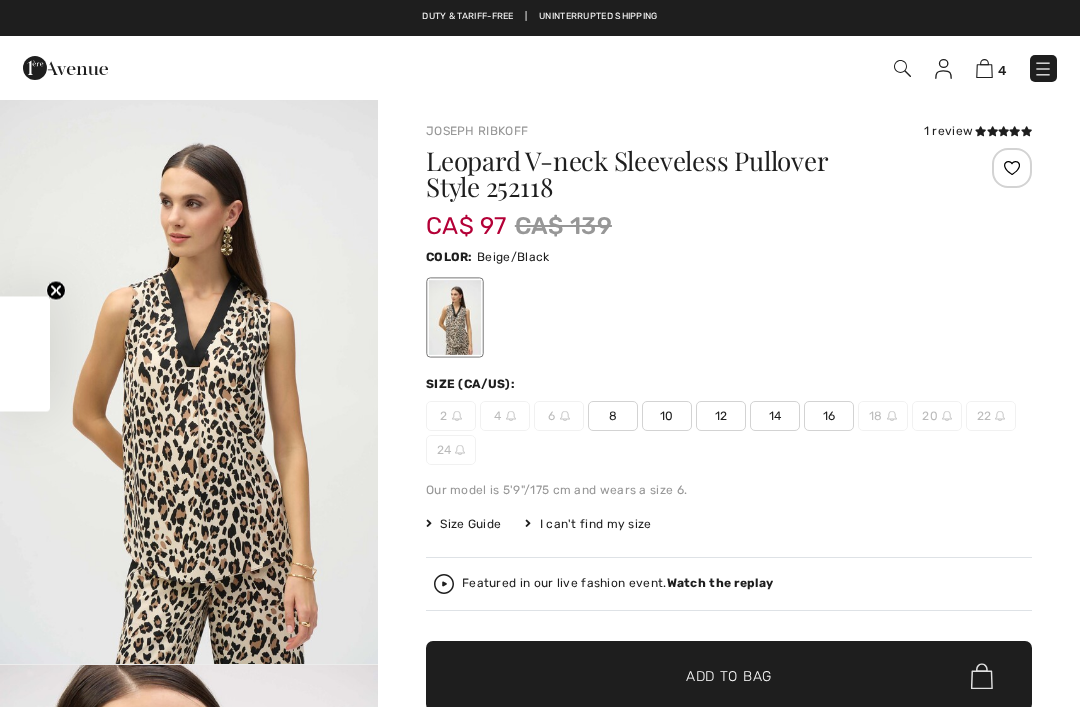 checkbox on "true" 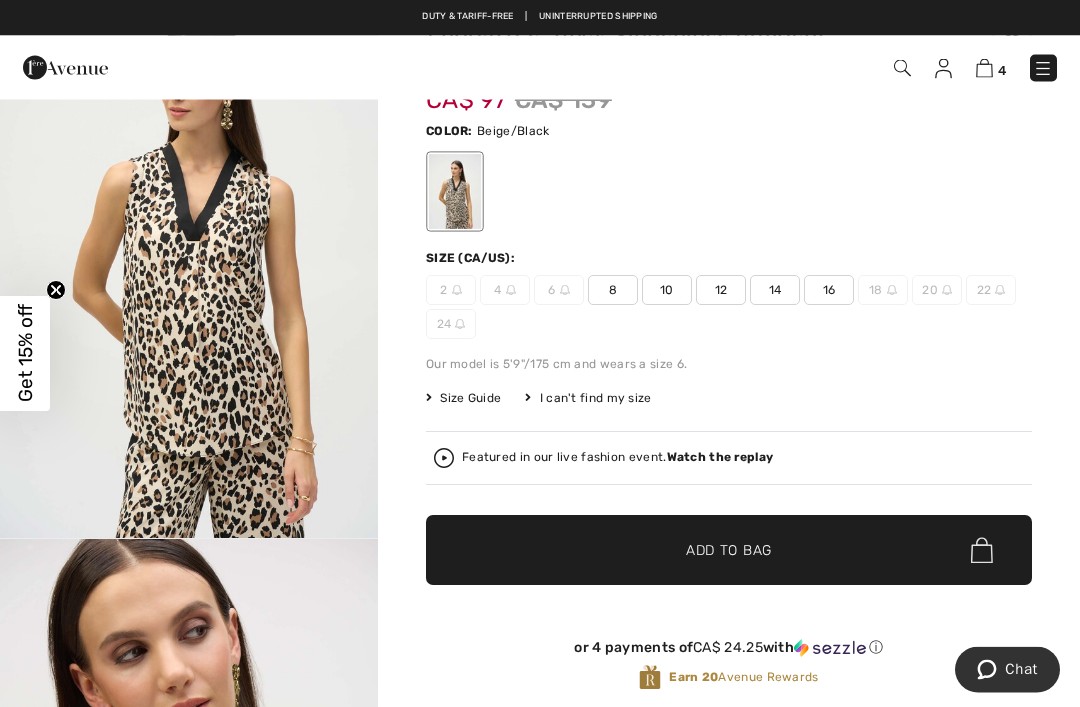 scroll, scrollTop: 0, scrollLeft: 0, axis: both 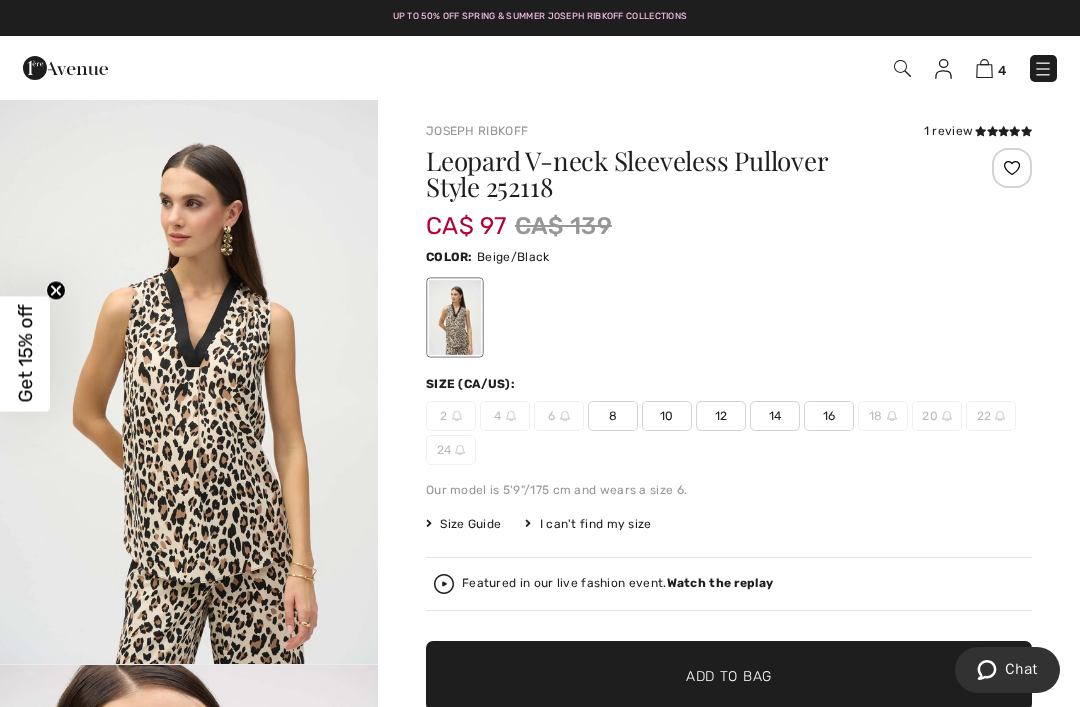 click on "1 review" at bounding box center [978, 131] 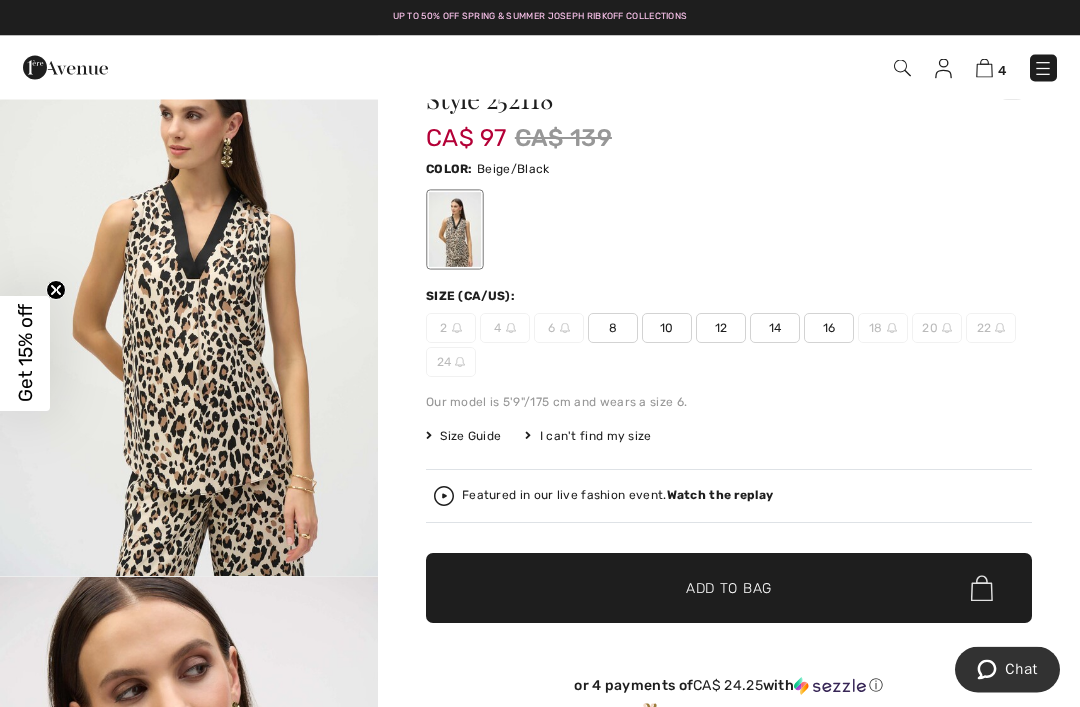 scroll, scrollTop: 0, scrollLeft: 0, axis: both 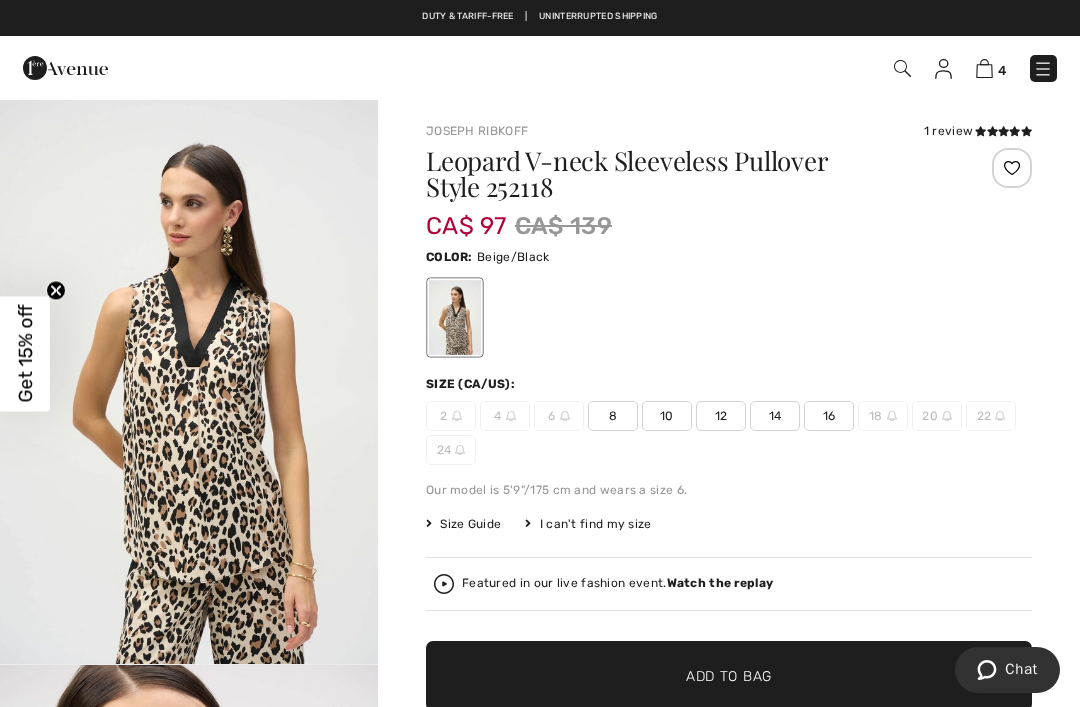 click at bounding box center [984, 68] 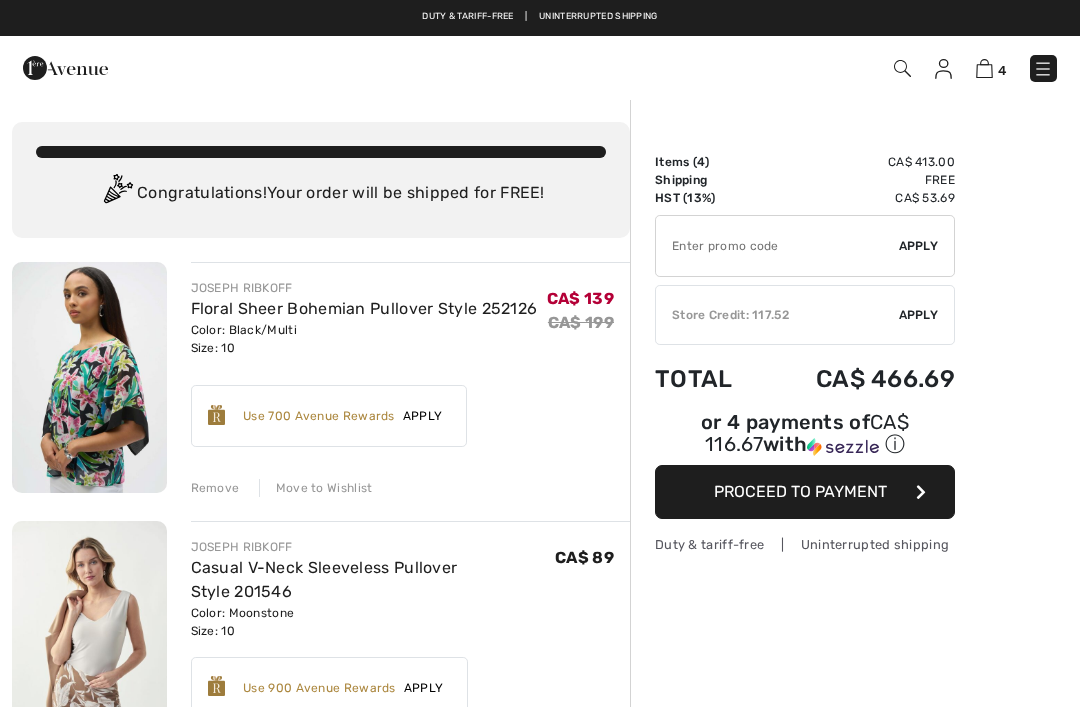 scroll, scrollTop: 0, scrollLeft: 0, axis: both 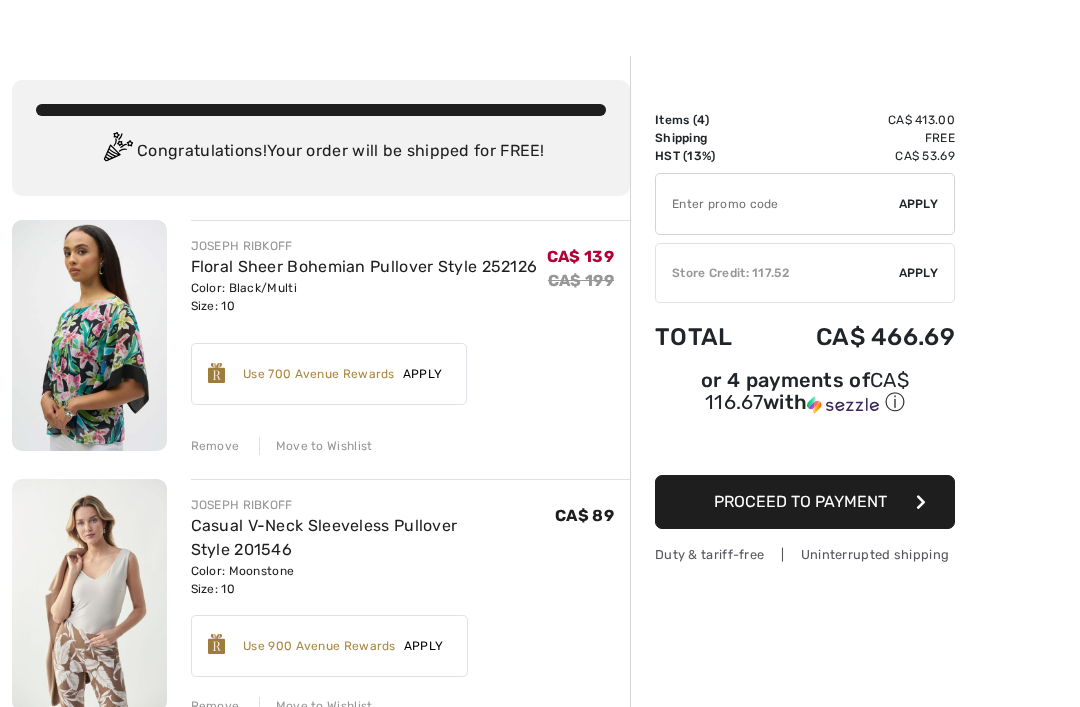 click on "JOSEPH RIBKOFF
Floral Sheer Bohemian Pullover Style 252126
Color: Black/Multi
Size: 10
Final Sale
CA$ 139
CA$ 199
CA$ 139
CA$ 199
Remove
Move to Wishlist
Earn 20   Avenue Rewards
✔
Use 700 Avenue Rewards
Apply
Remove" at bounding box center [321, 983] 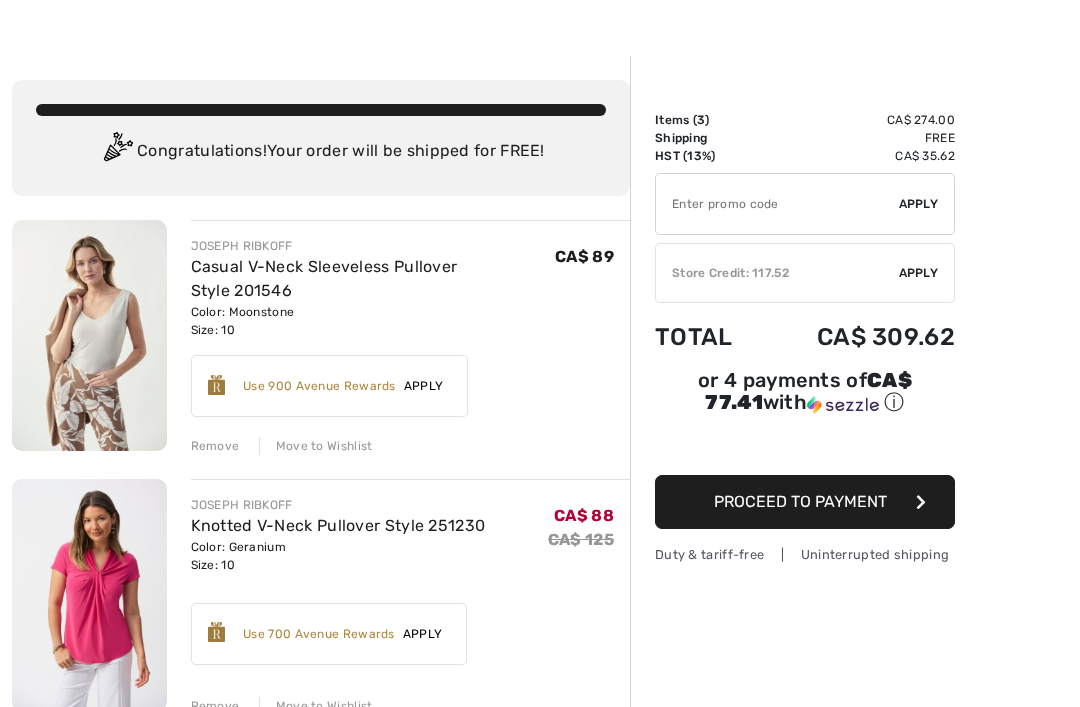 click on "Knotted V-Neck Pullover Style 251230" at bounding box center [338, 525] 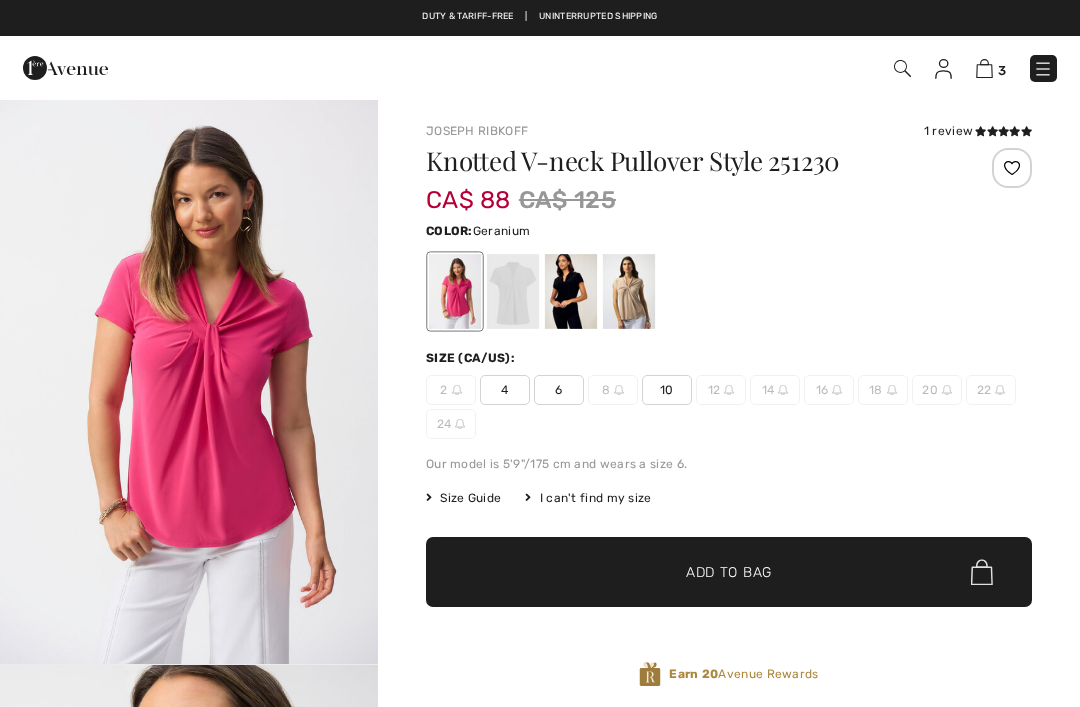 scroll, scrollTop: 0, scrollLeft: 0, axis: both 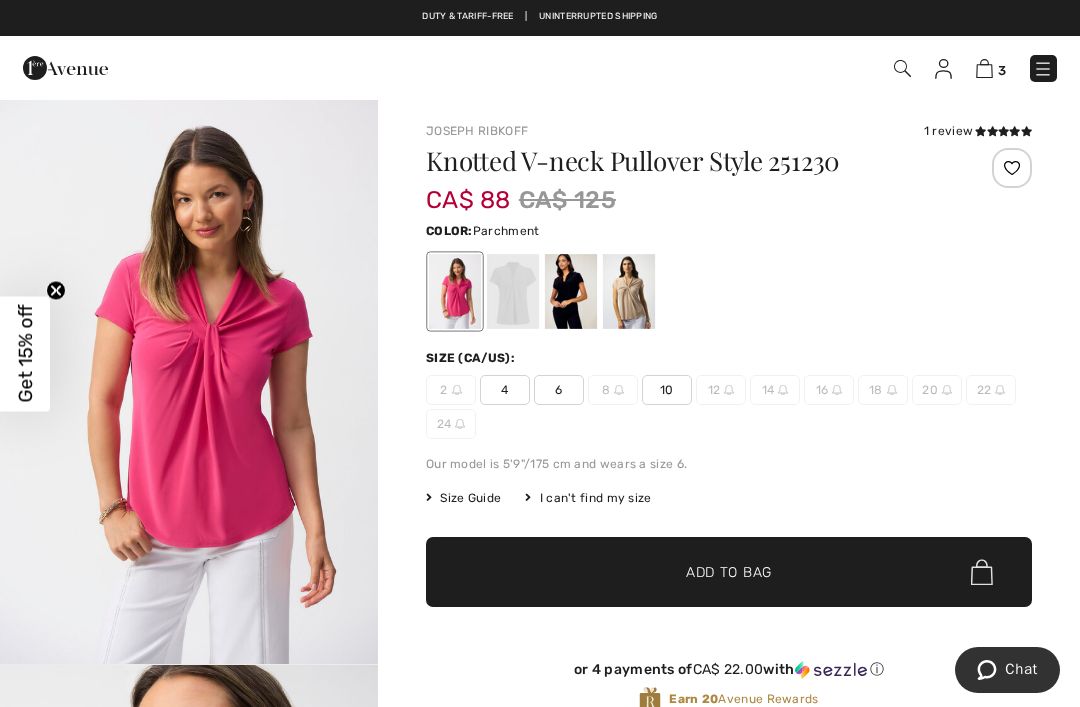 click at bounding box center [629, 291] 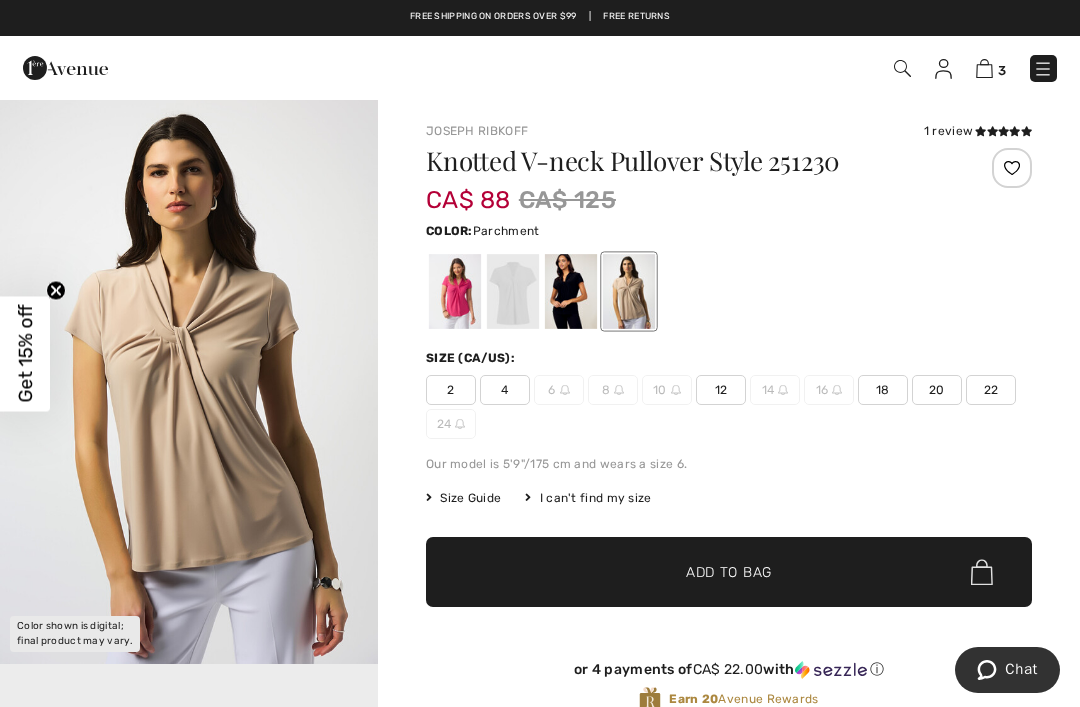 click at bounding box center [571, 291] 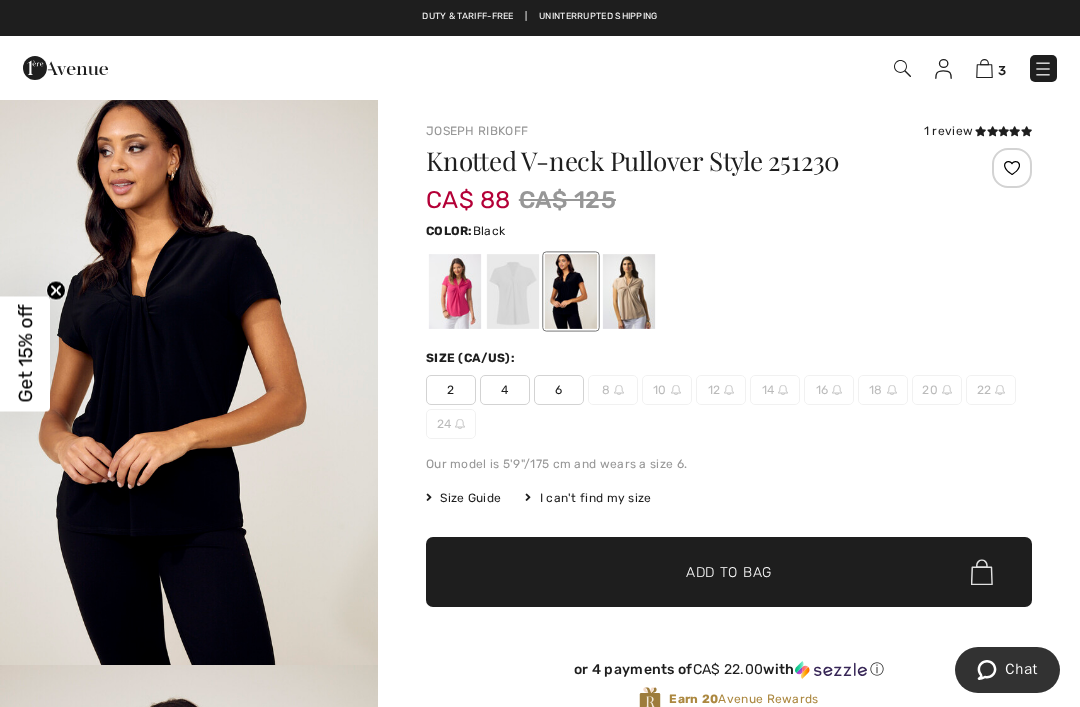 click at bounding box center [629, 291] 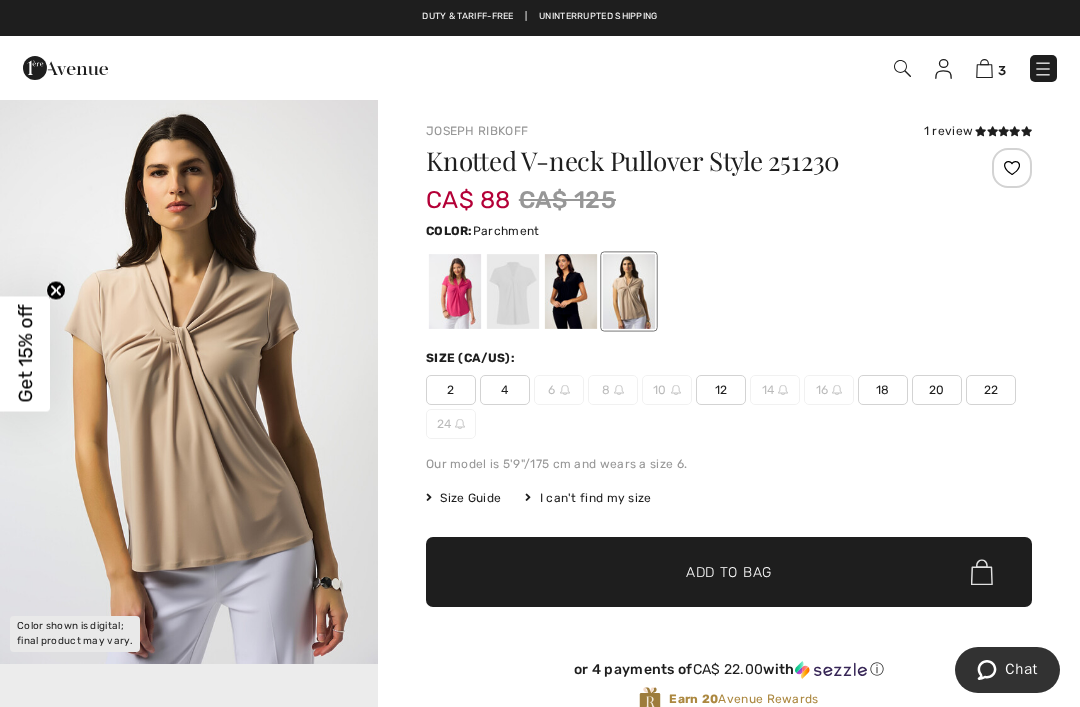 click at bounding box center (513, 291) 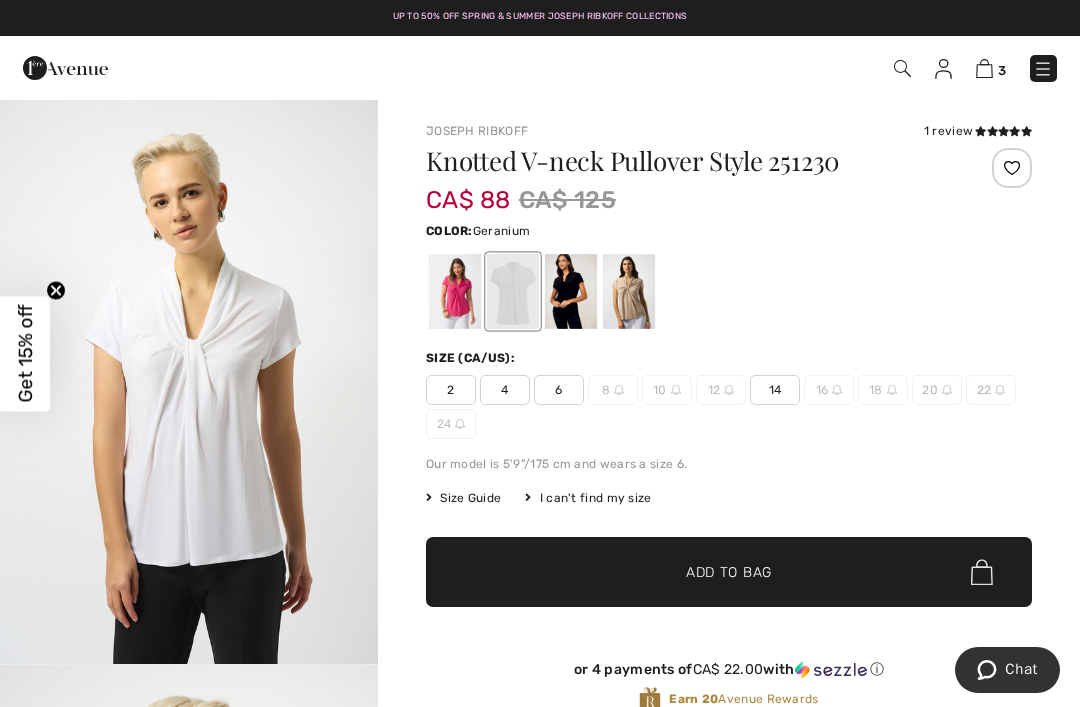 click at bounding box center (455, 291) 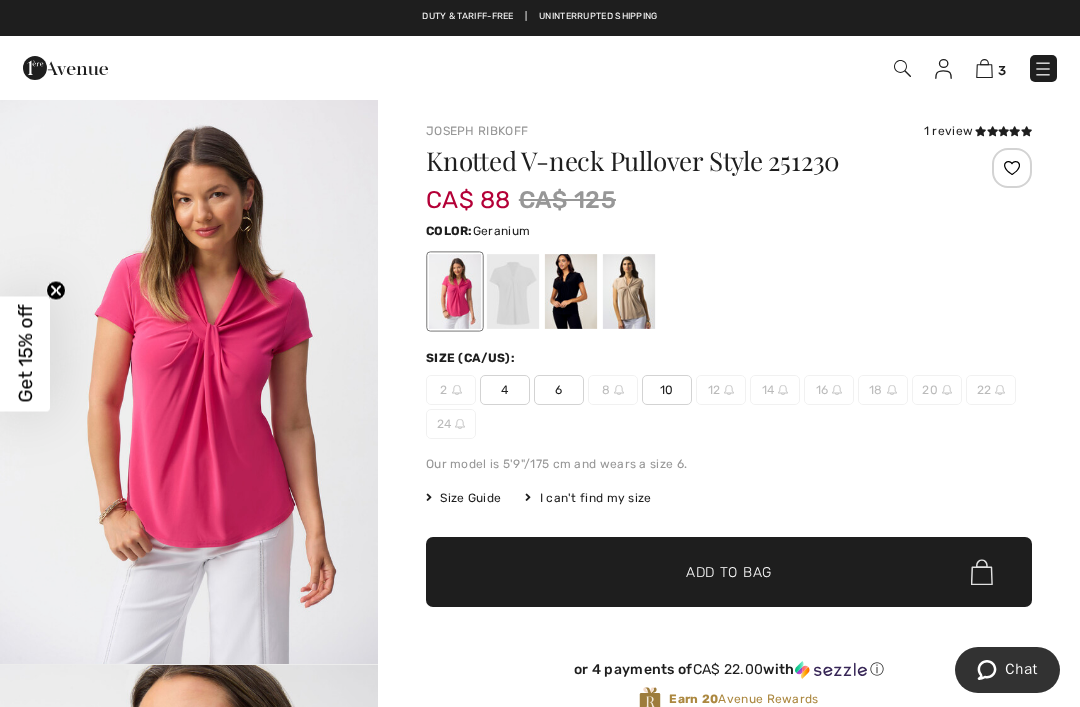 click at bounding box center [984, 68] 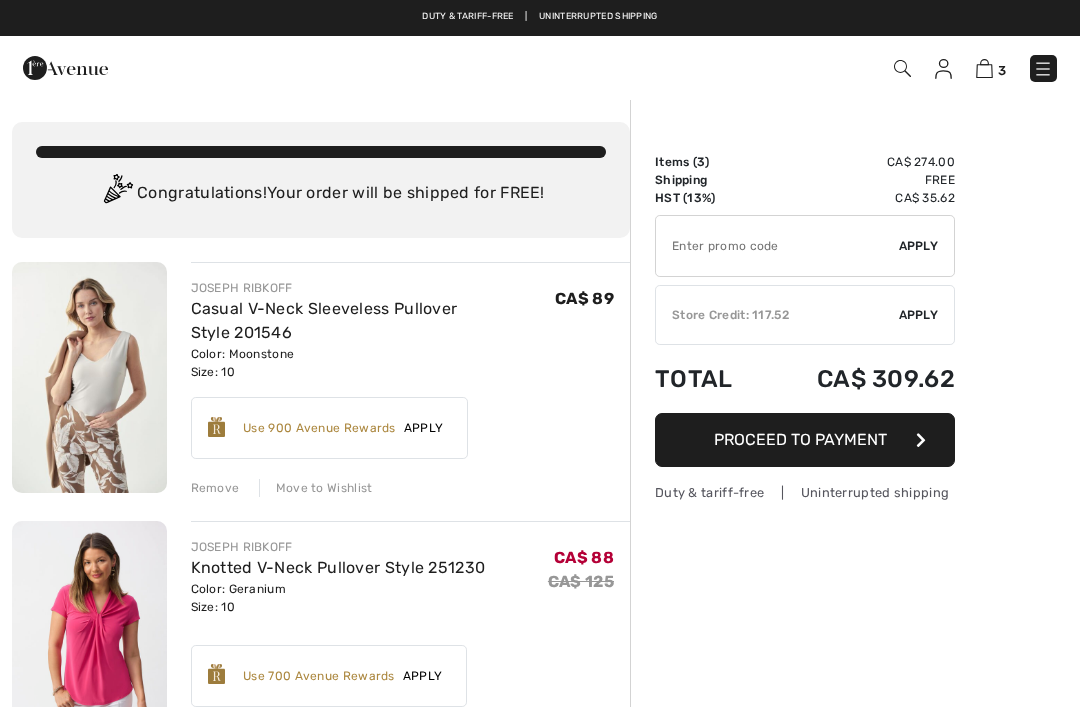 scroll, scrollTop: 0, scrollLeft: 0, axis: both 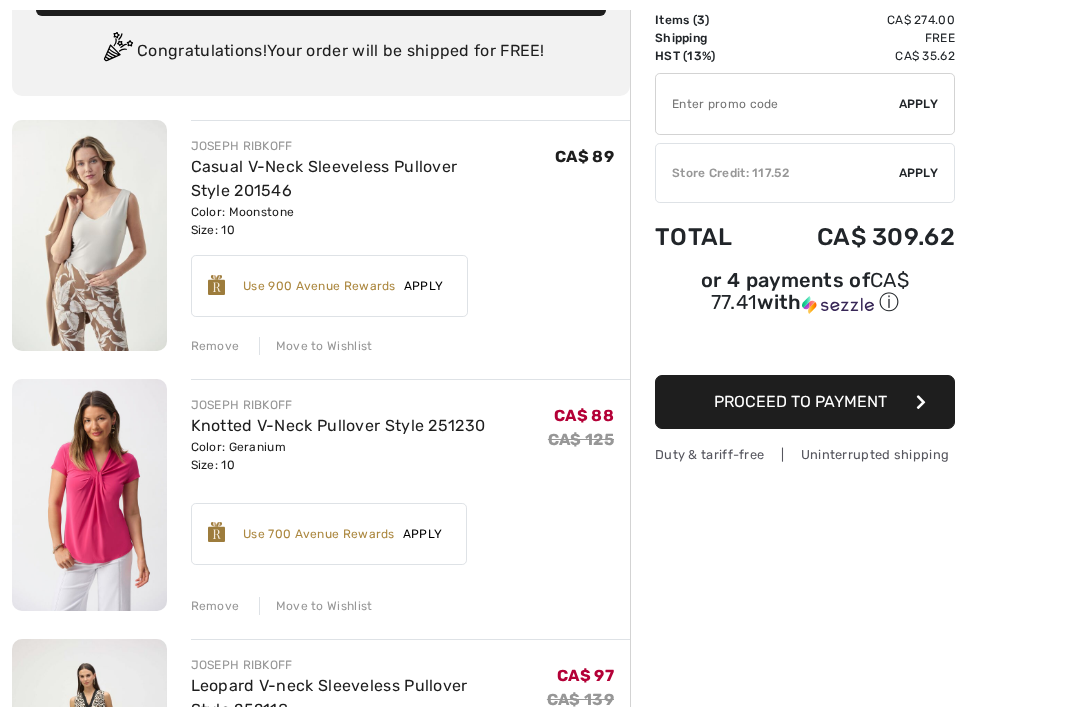 click at bounding box center [89, 235] 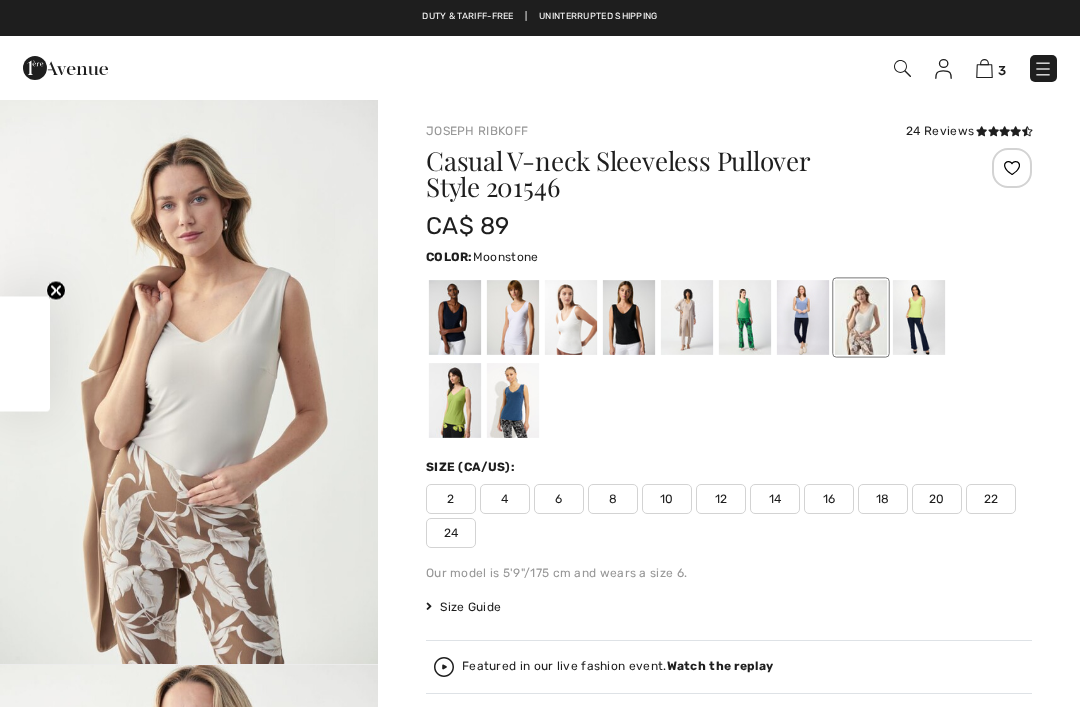 scroll, scrollTop: 0, scrollLeft: 0, axis: both 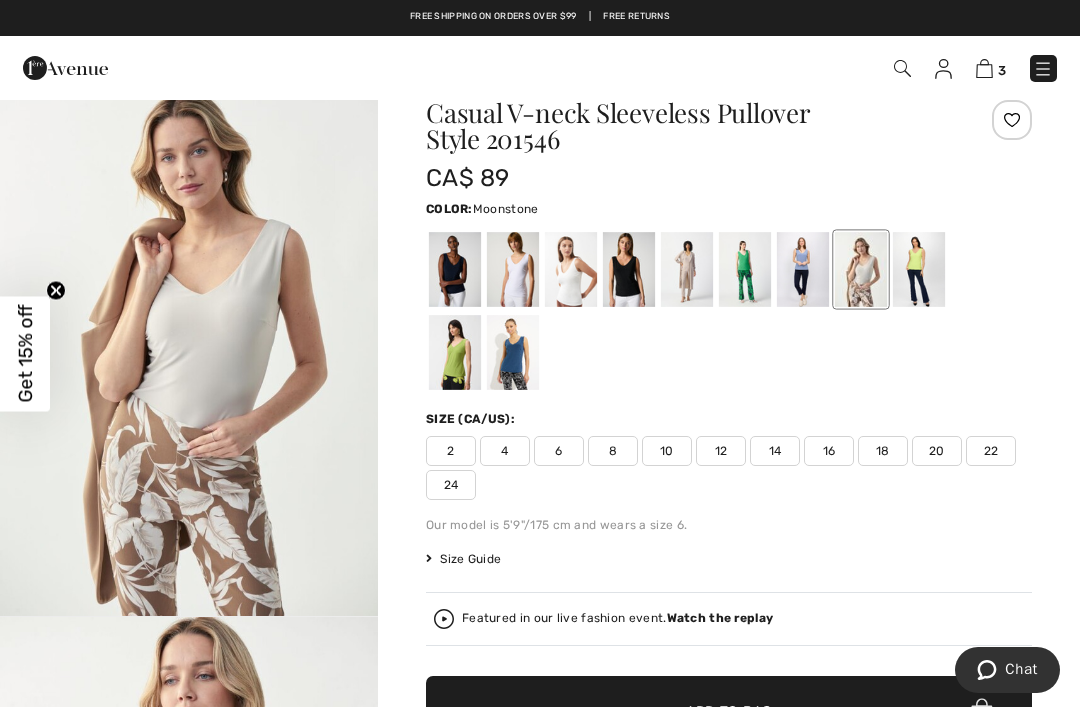 click at bounding box center [687, 269] 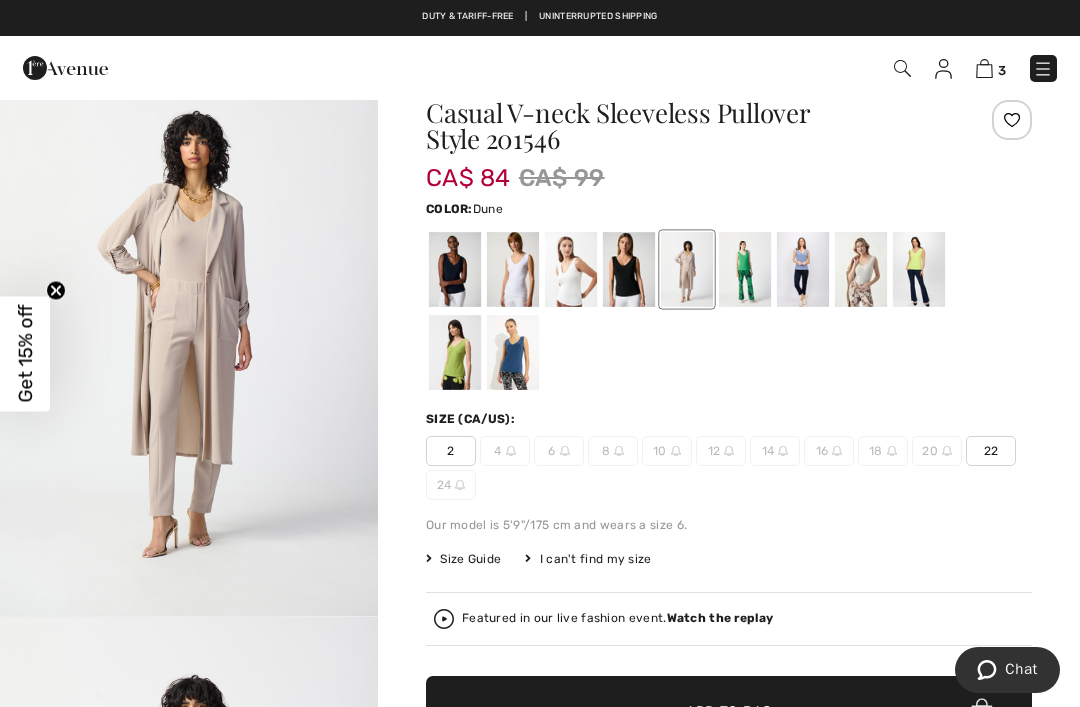 click at bounding box center [676, 451] 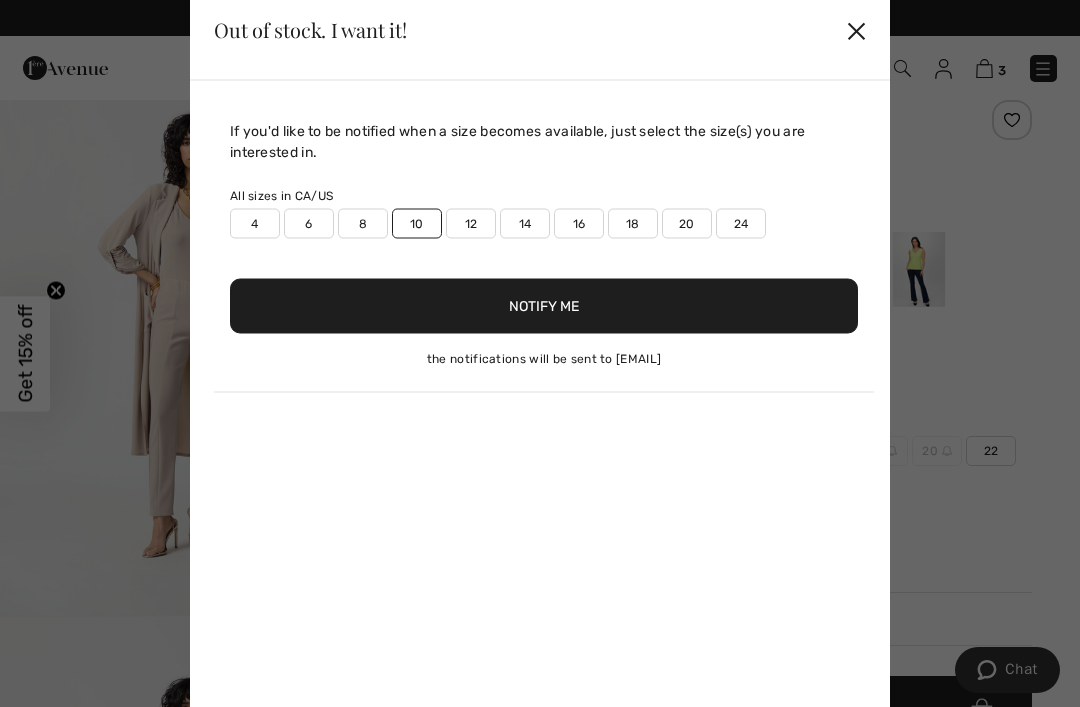 click on "✕" at bounding box center (856, 30) 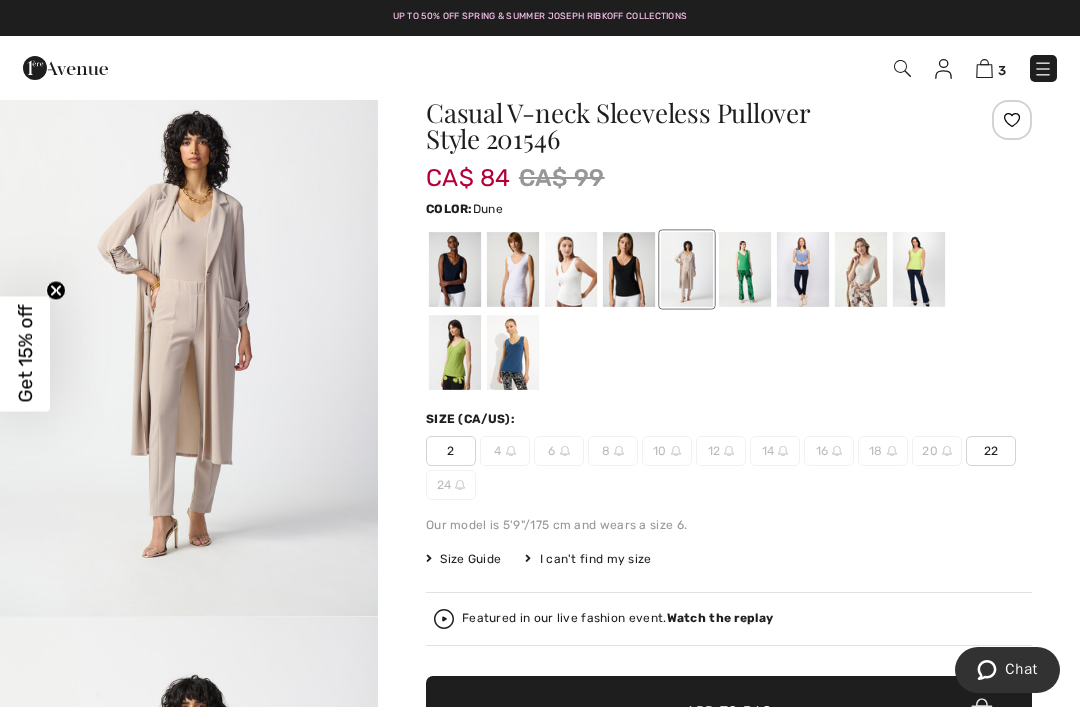click at bounding box center [513, 352] 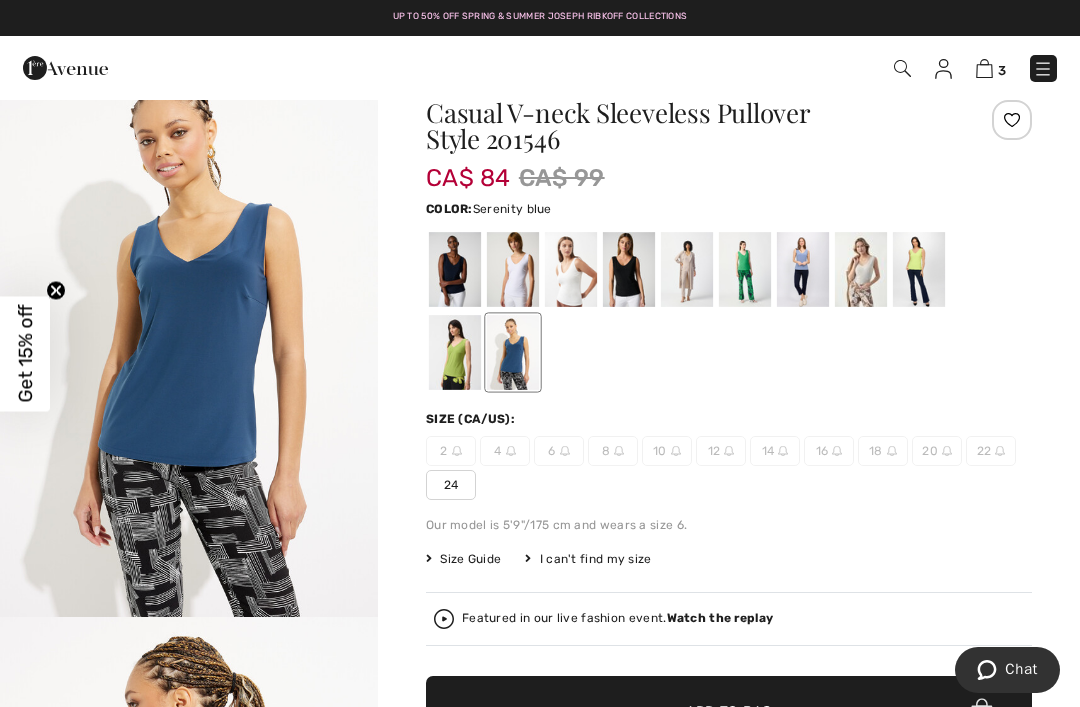 click at bounding box center [803, 269] 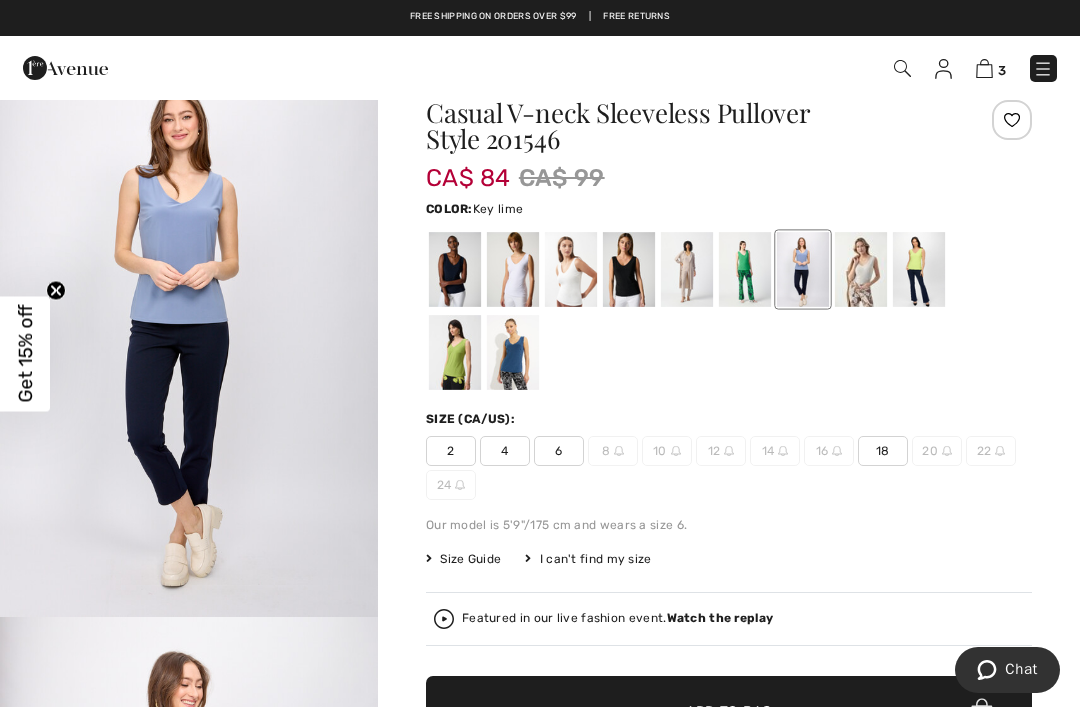 click at bounding box center (919, 269) 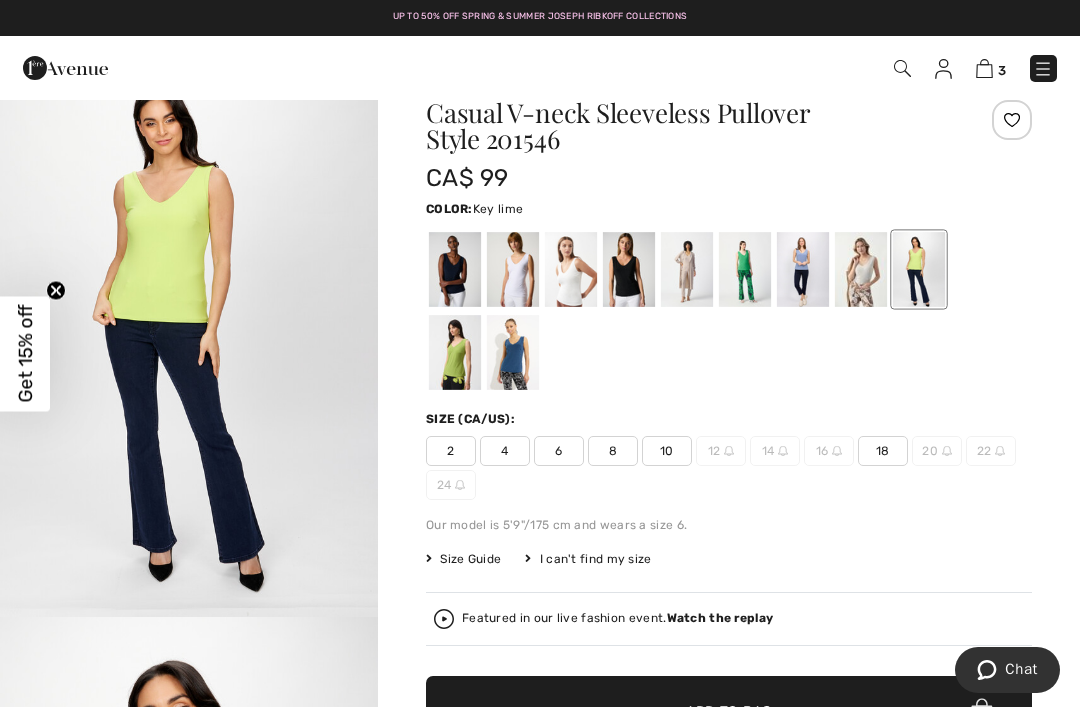 click at bounding box center [984, 68] 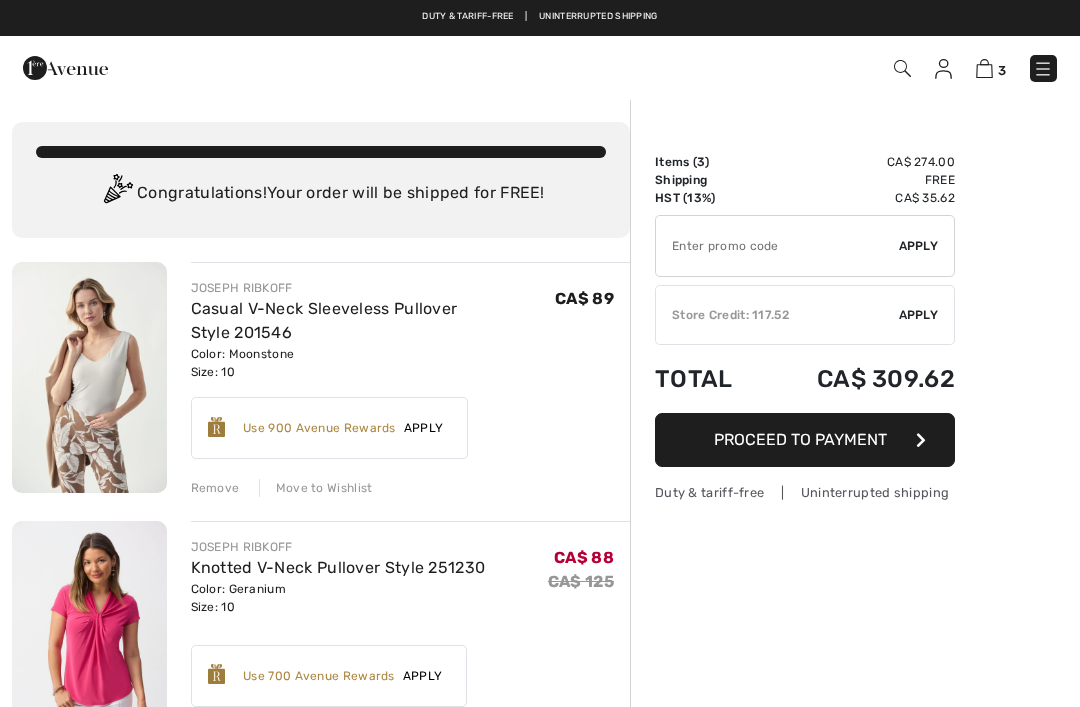 scroll, scrollTop: 0, scrollLeft: 0, axis: both 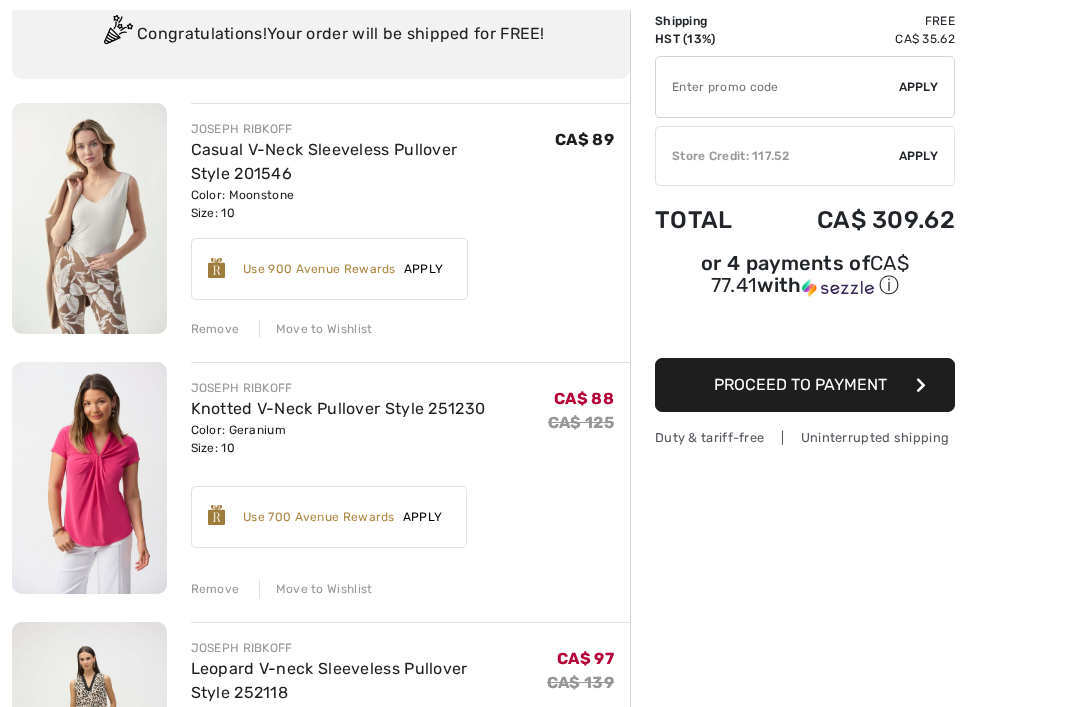click on "Remove" at bounding box center [215, 329] 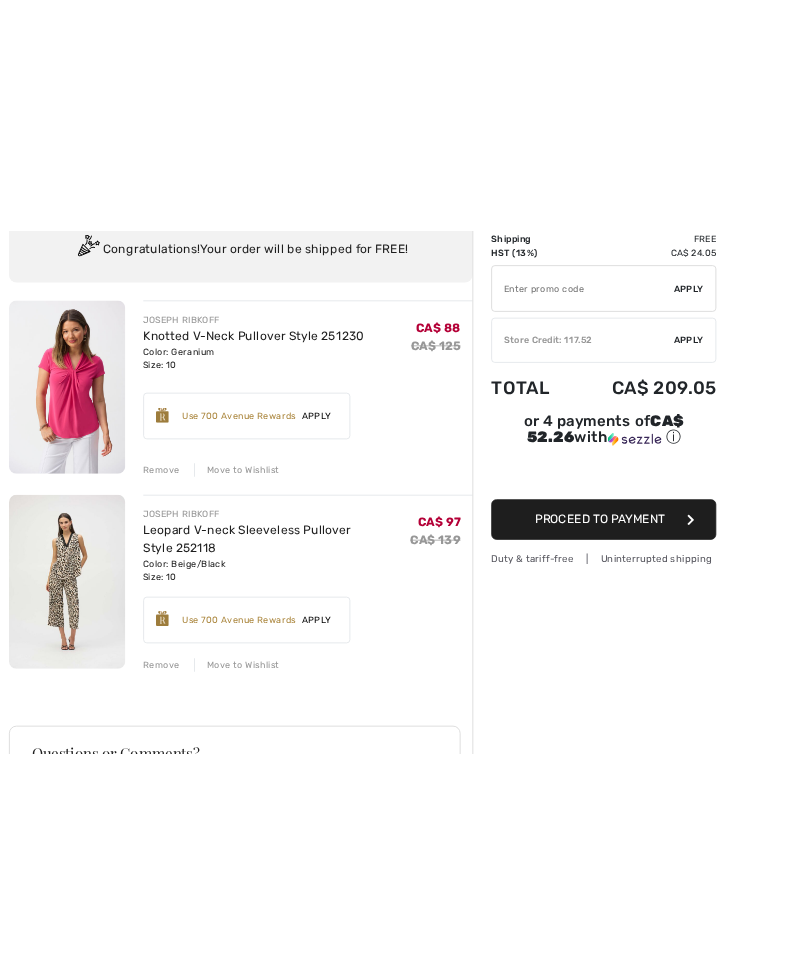 scroll, scrollTop: 0, scrollLeft: 0, axis: both 